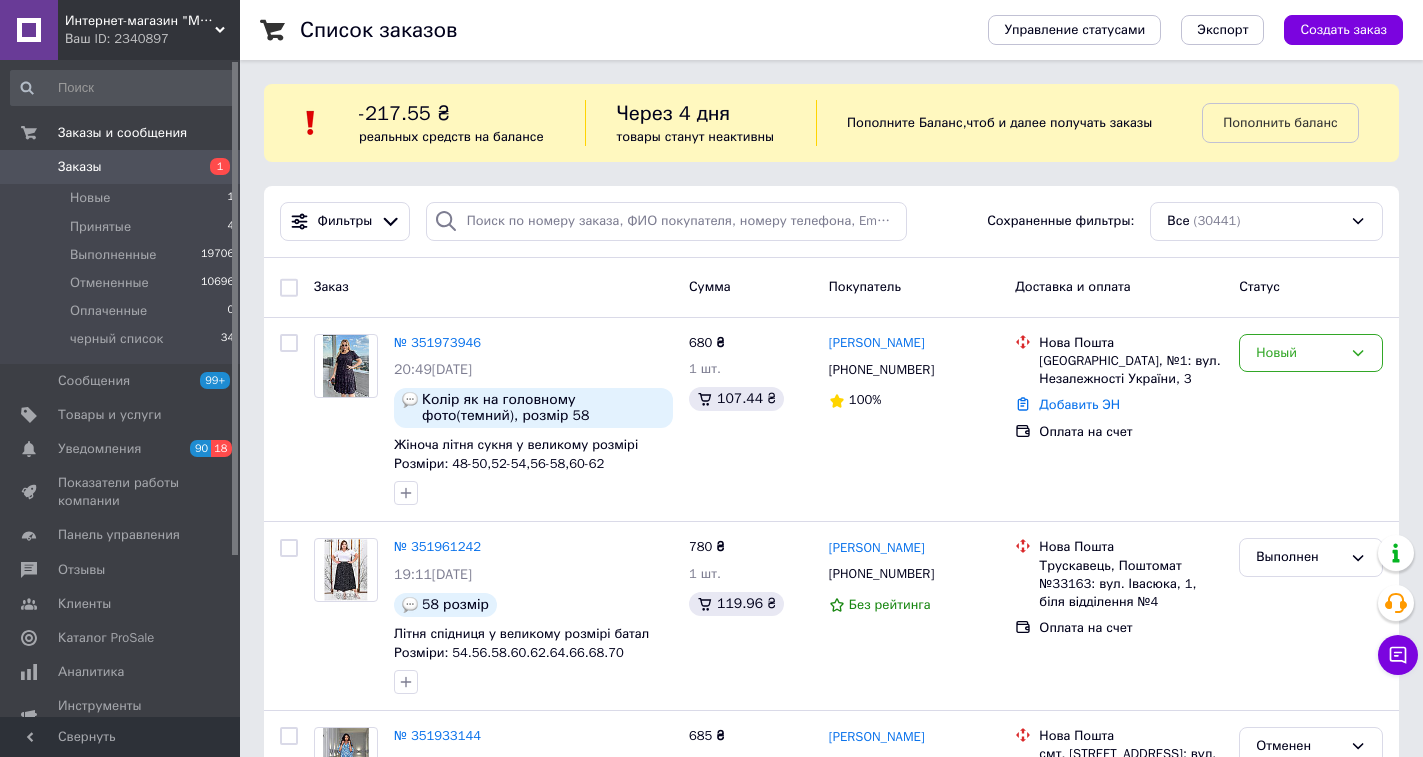 scroll, scrollTop: 200, scrollLeft: 0, axis: vertical 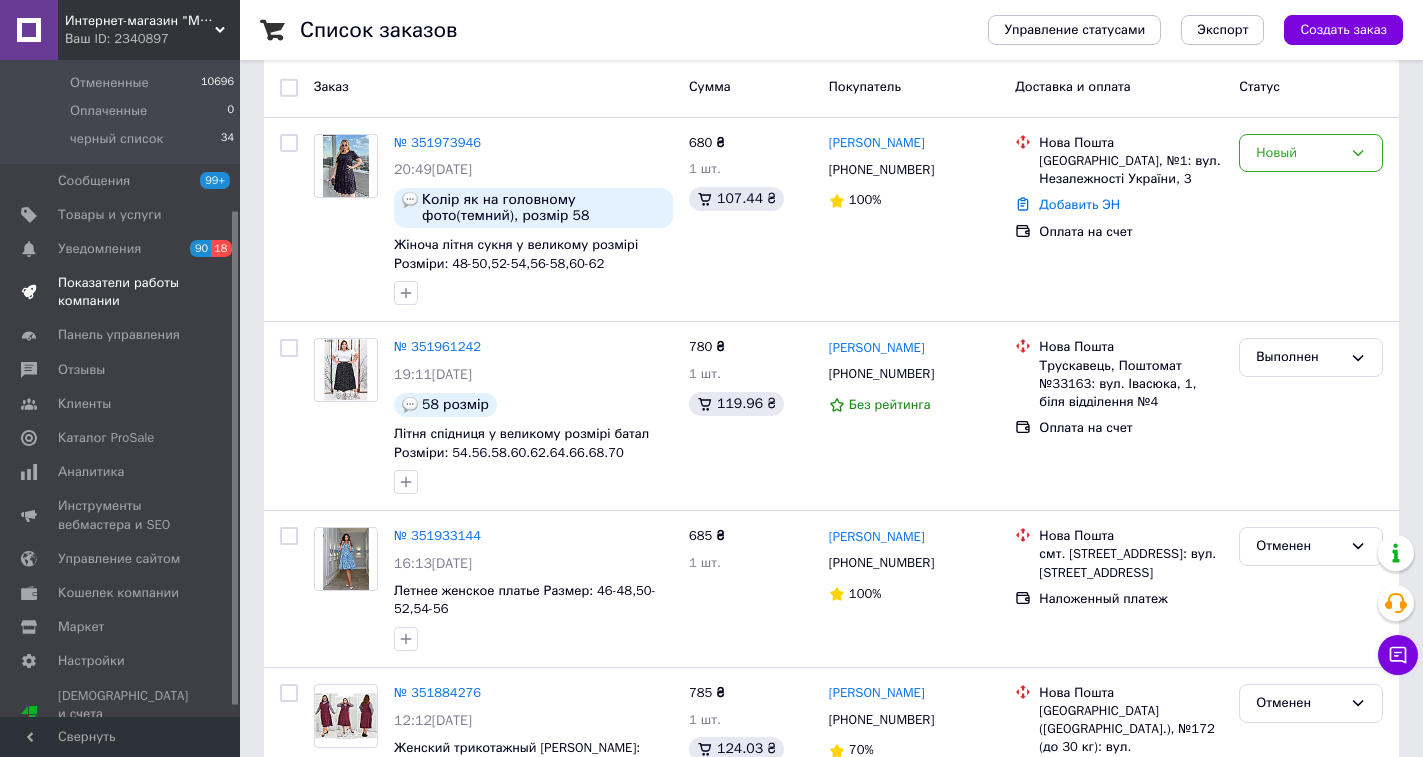 click on "Показатели работы компании" at bounding box center [121, 292] 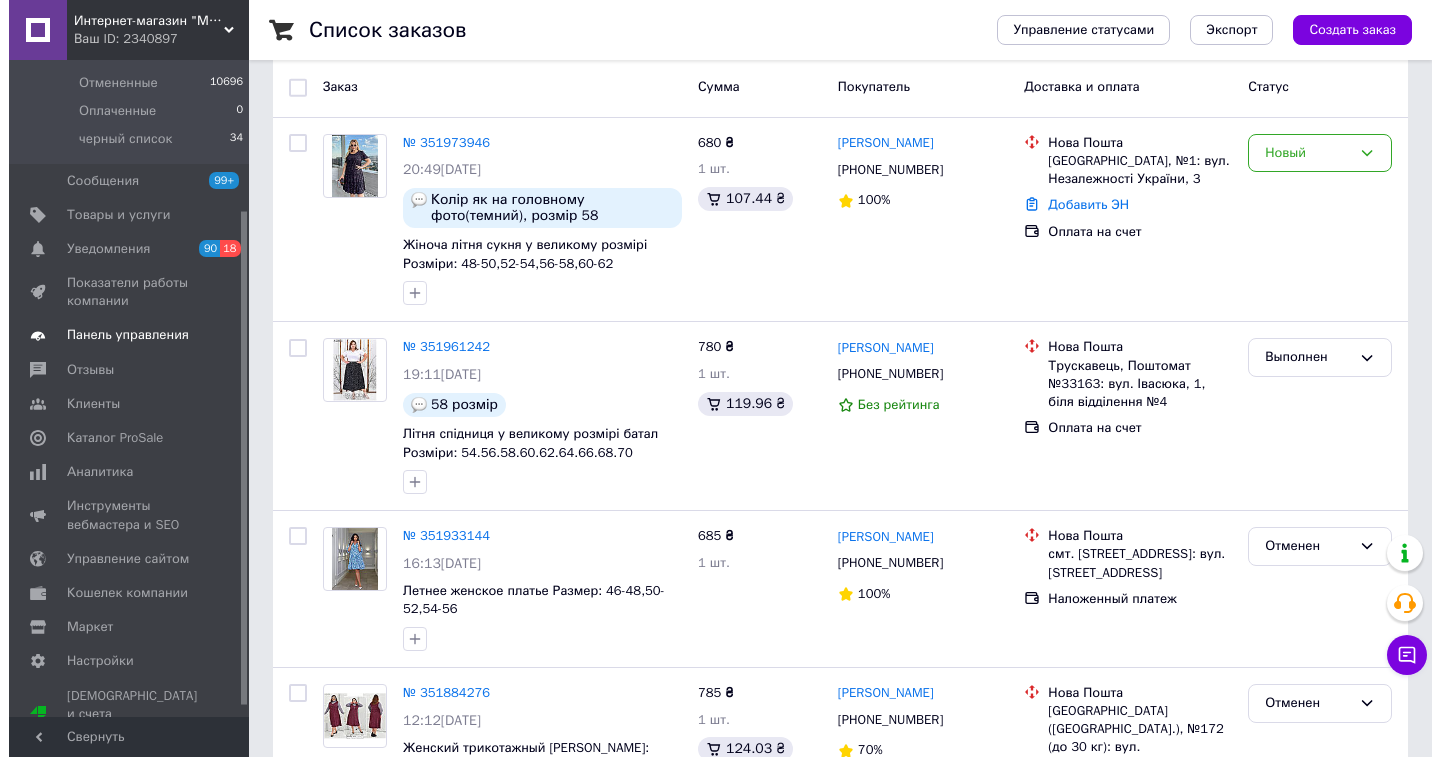 scroll, scrollTop: 0, scrollLeft: 0, axis: both 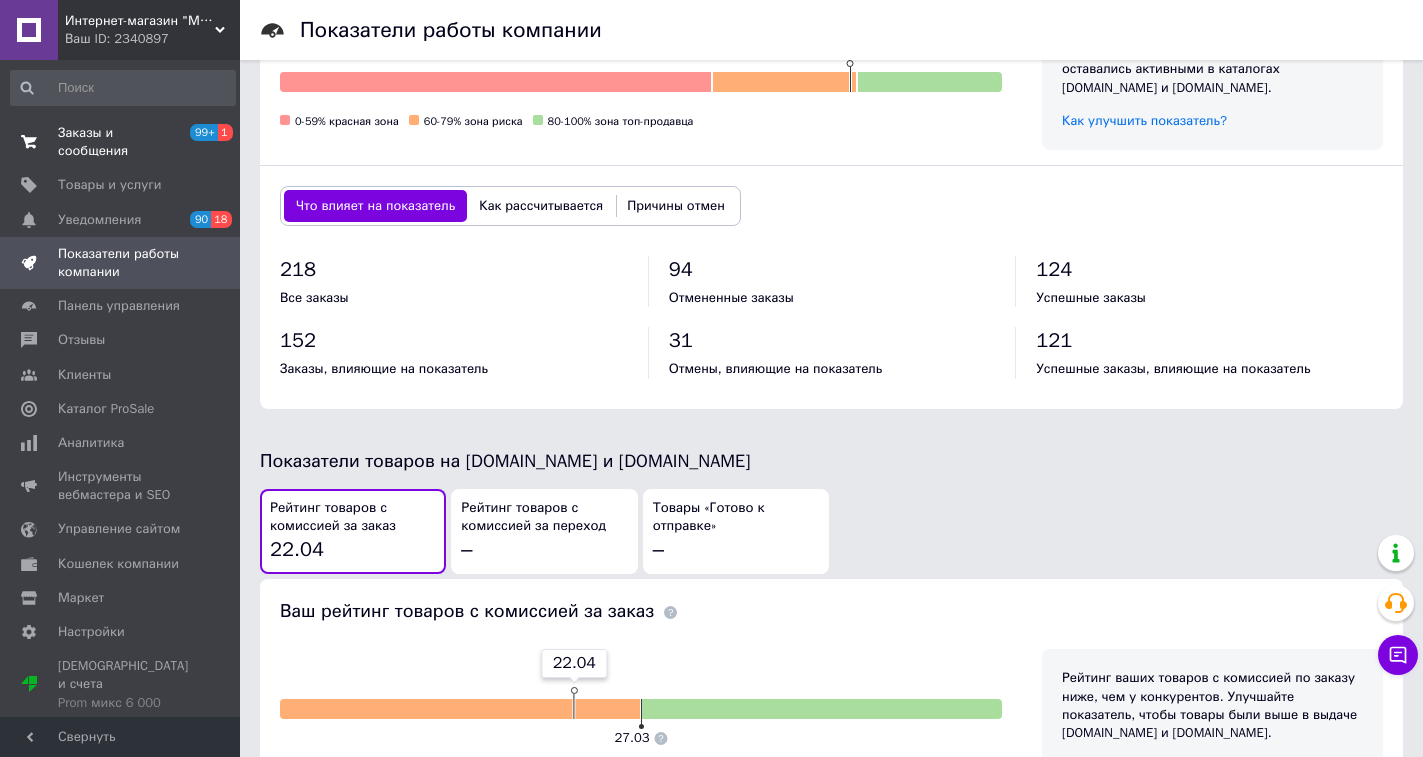 click on "Заказы и сообщения" at bounding box center (121, 142) 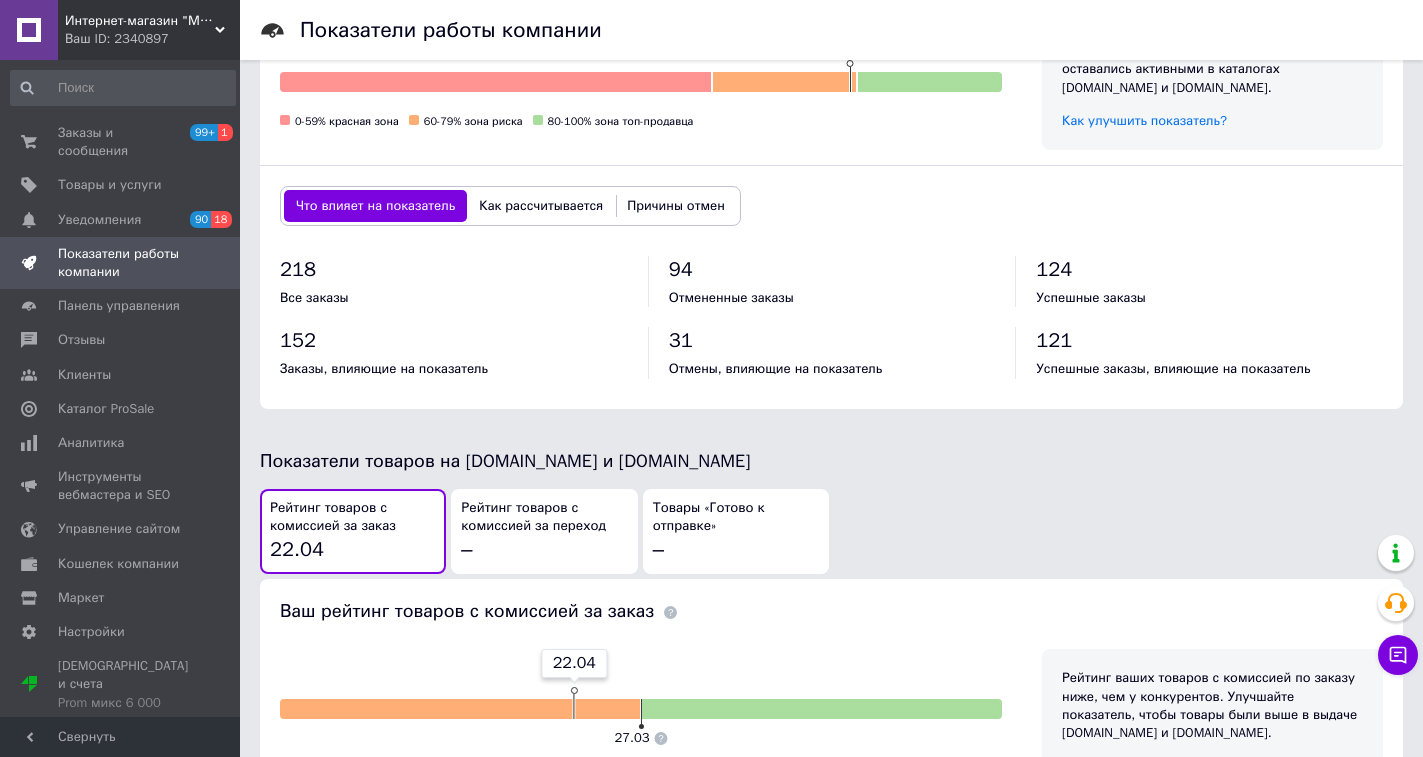 scroll, scrollTop: 0, scrollLeft: 0, axis: both 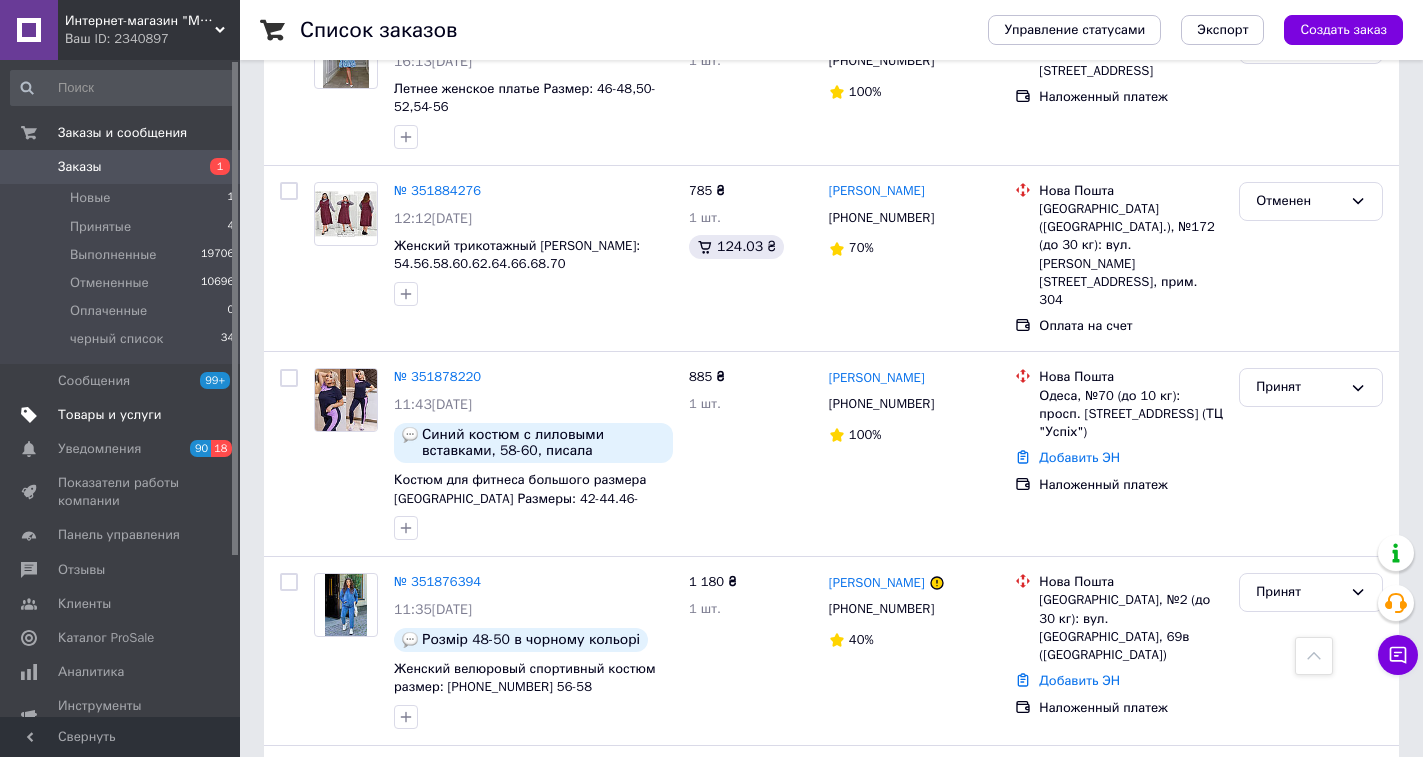 click on "Товары и услуги" at bounding box center [123, 415] 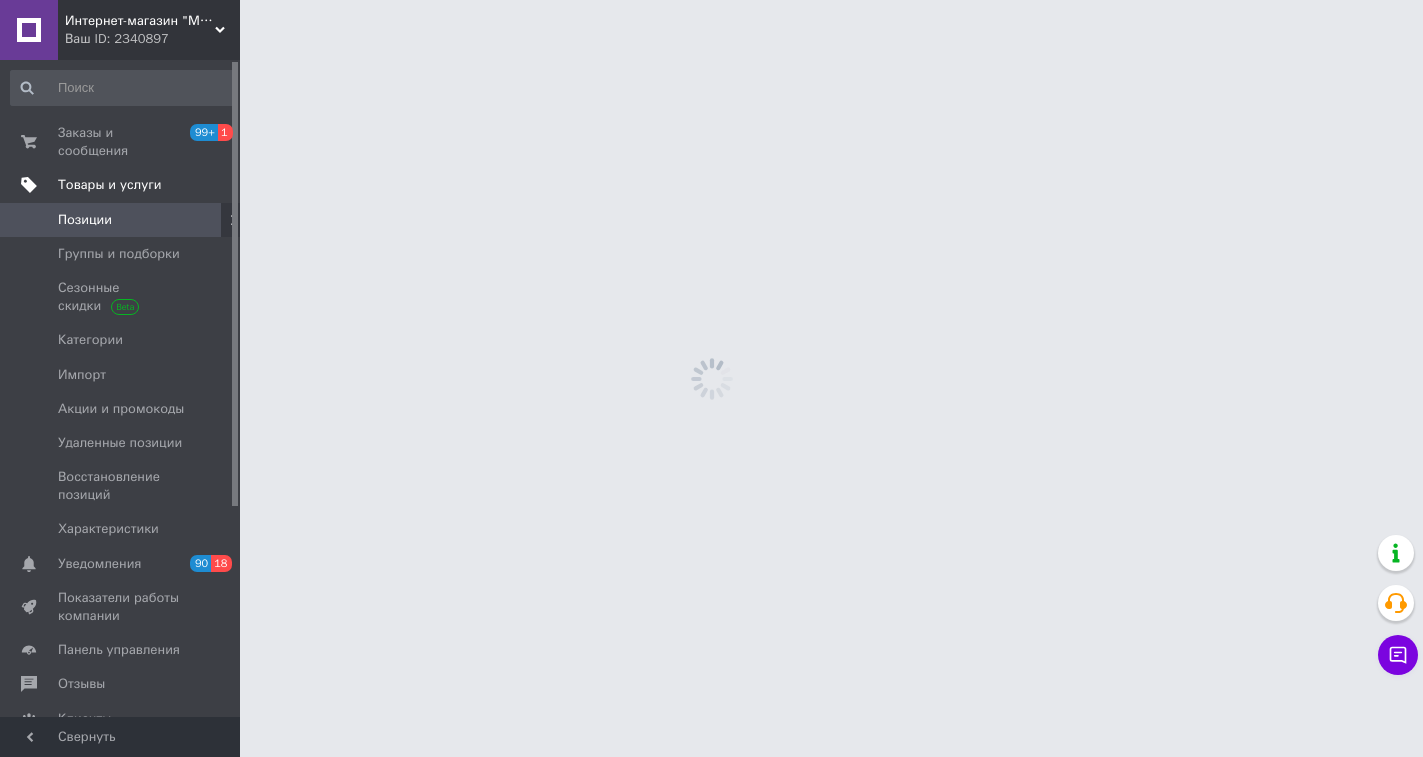scroll, scrollTop: 0, scrollLeft: 0, axis: both 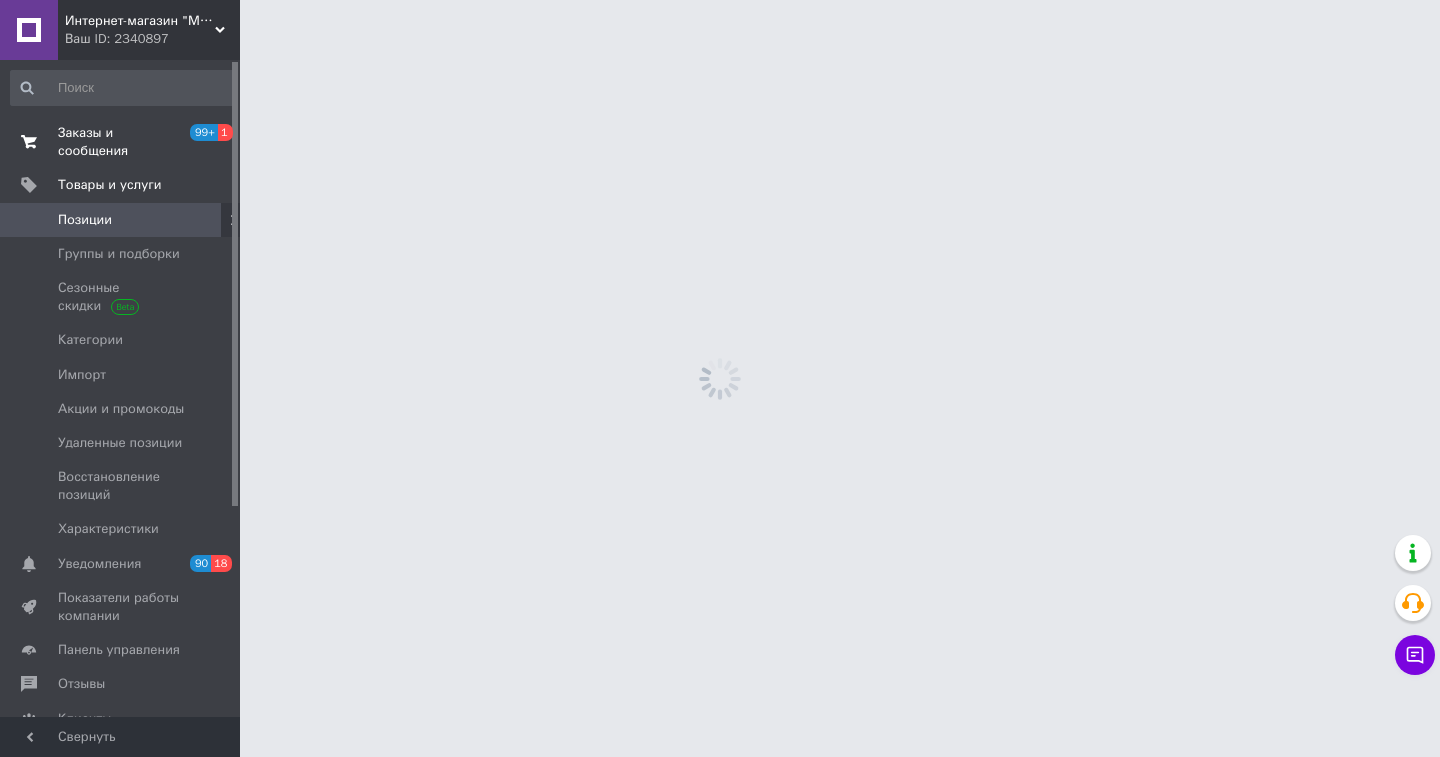 click on "Заказы и сообщения" at bounding box center [121, 142] 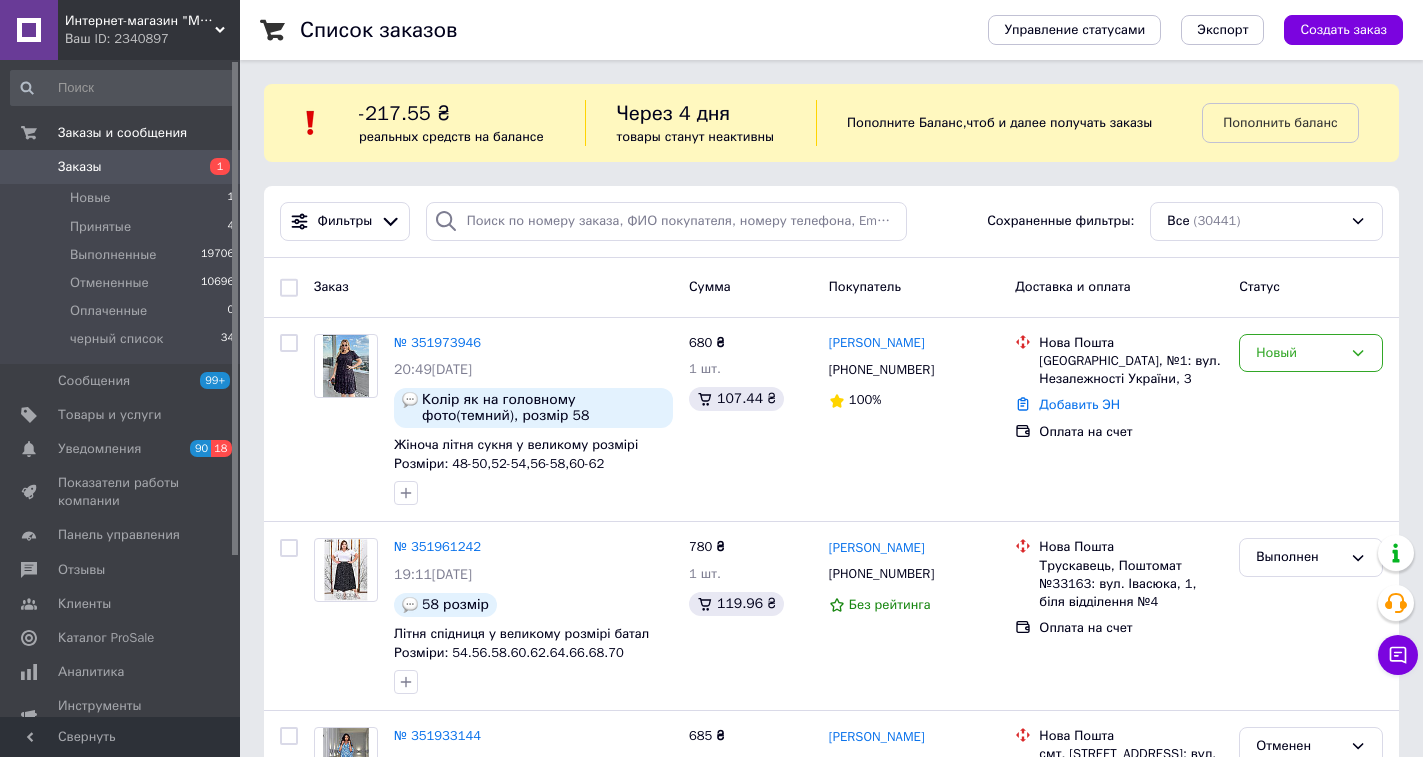 drag, startPoint x: 116, startPoint y: 407, endPoint x: 372, endPoint y: 399, distance: 256.12497 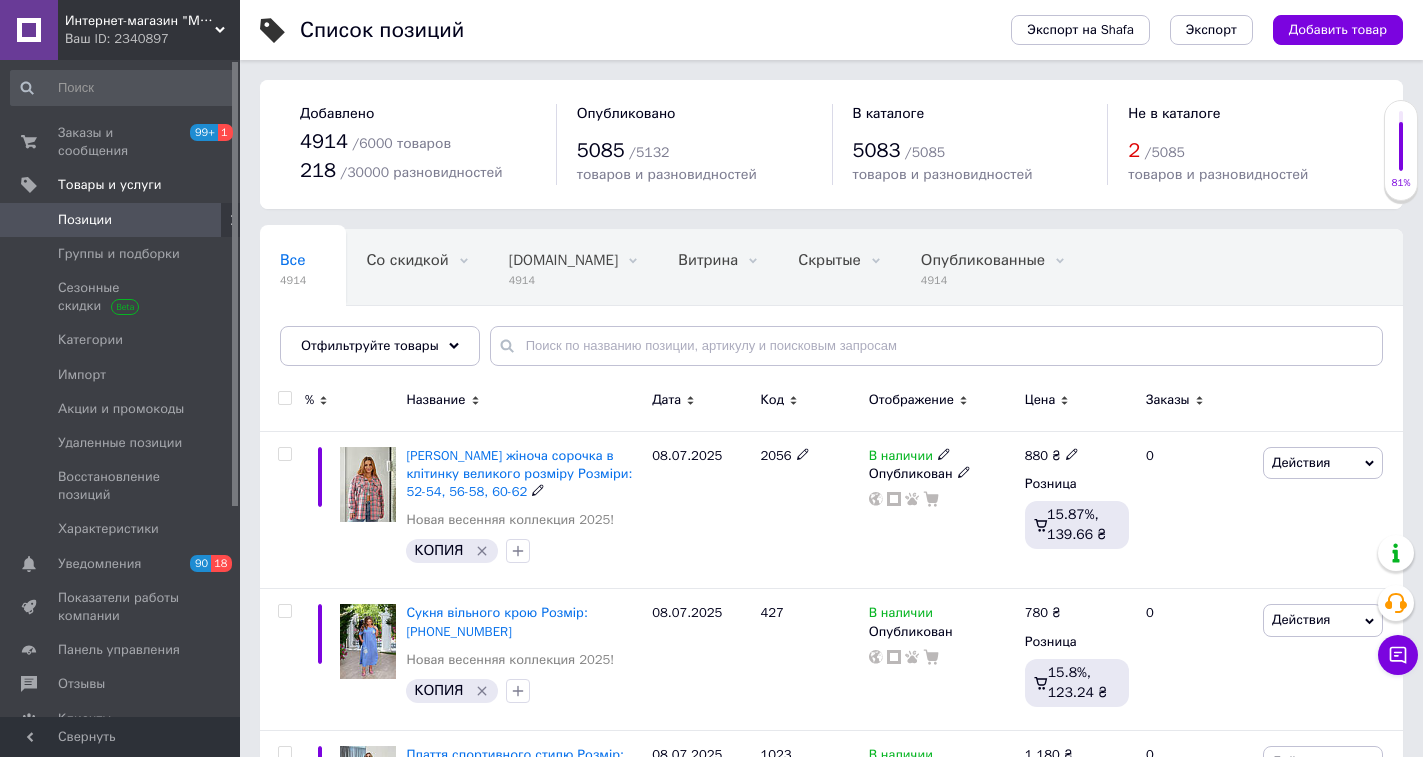 scroll, scrollTop: 100, scrollLeft: 0, axis: vertical 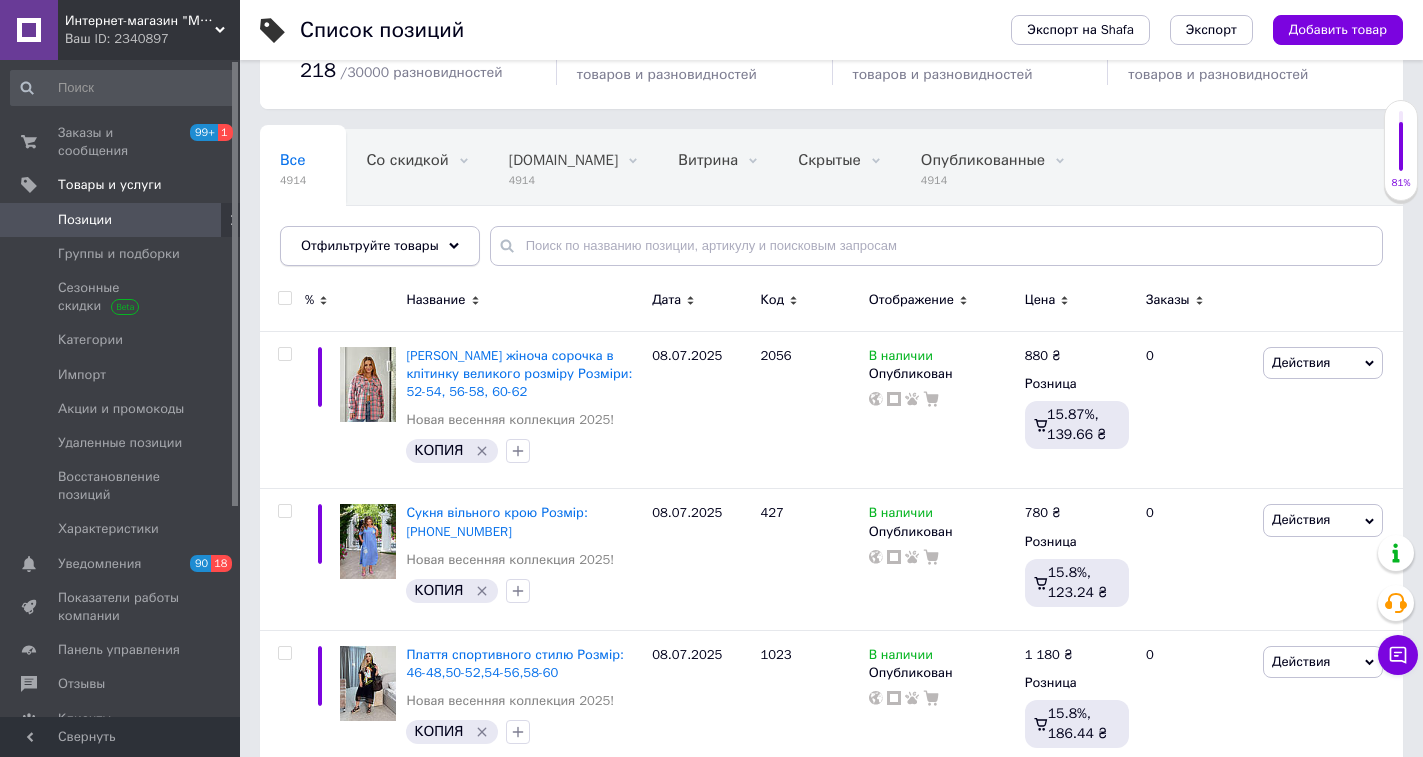 click on "Отфильтруйте товары" at bounding box center (370, 245) 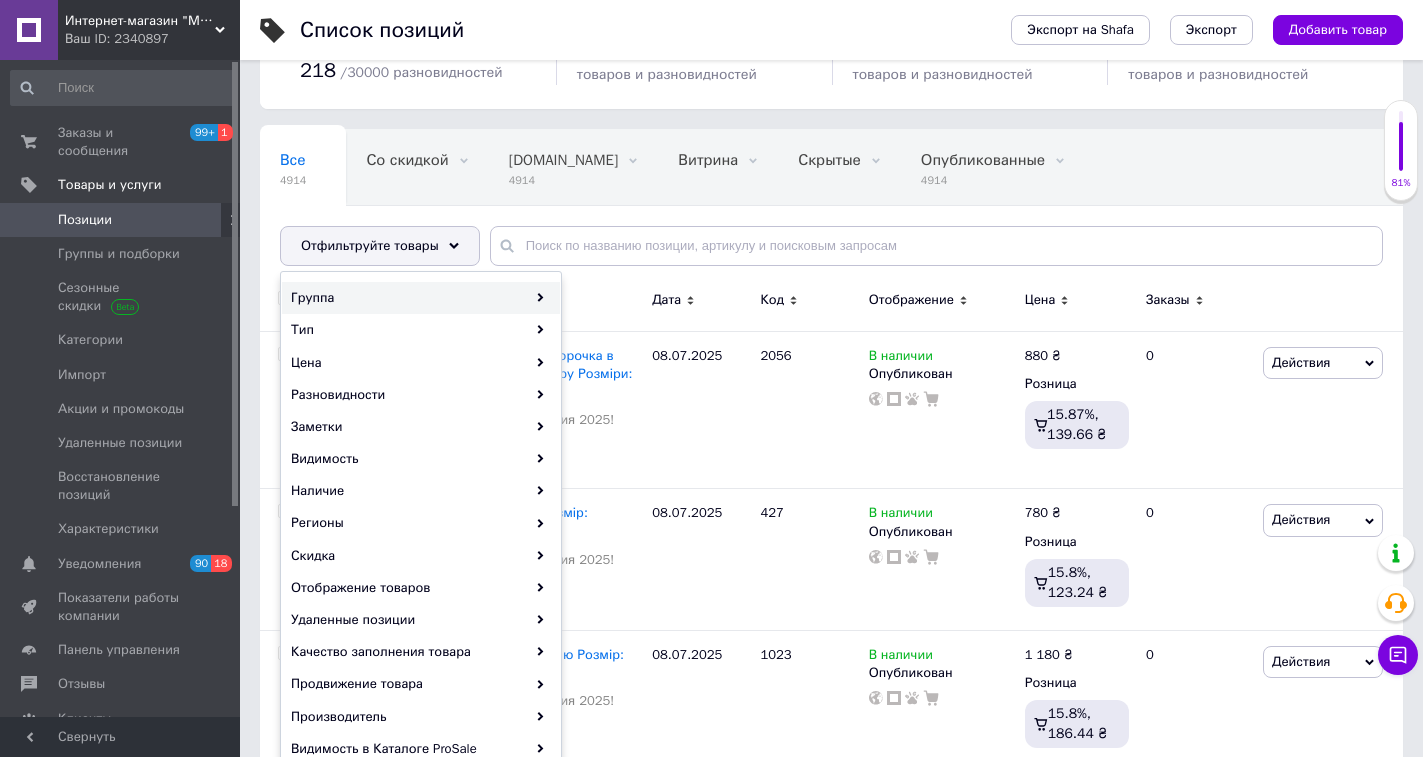 click on "Группа" at bounding box center [421, 298] 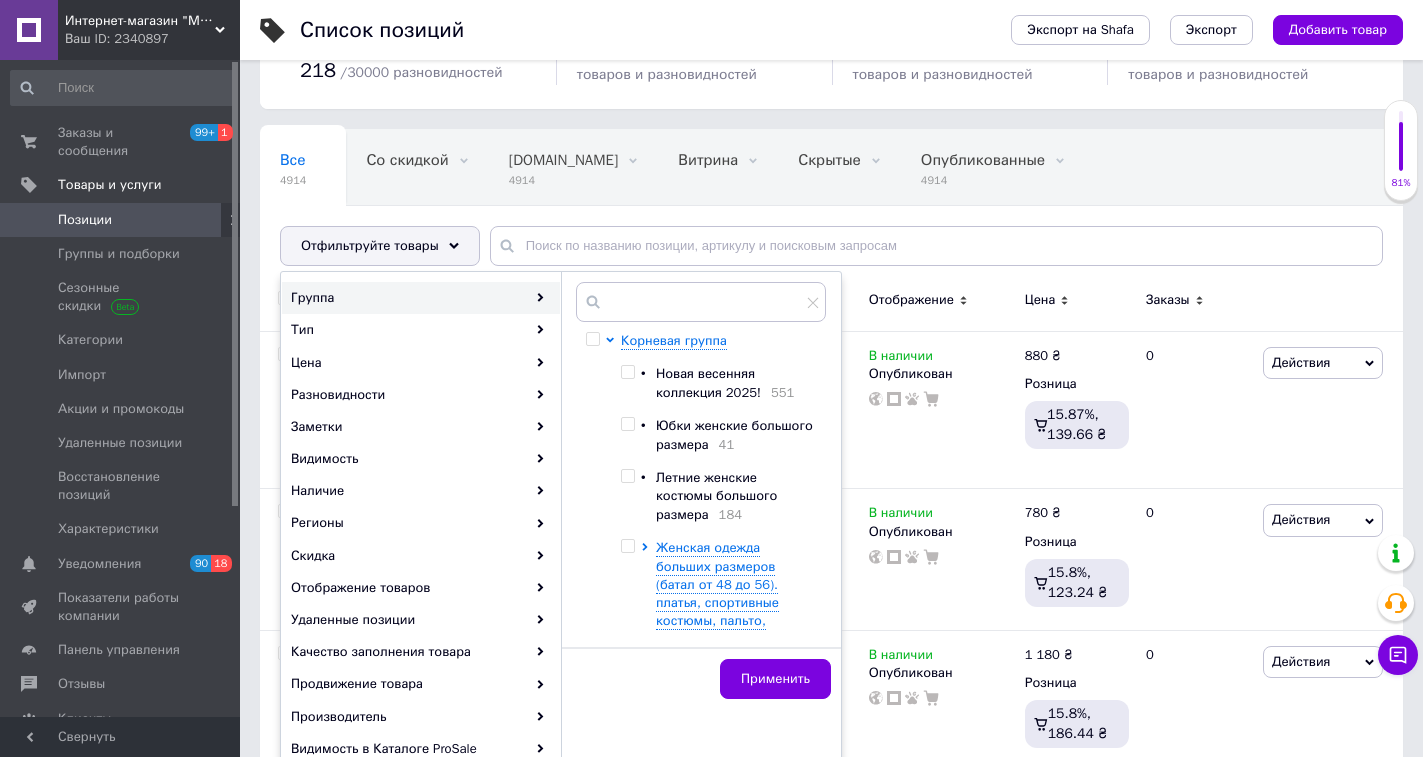 click at bounding box center [627, 372] 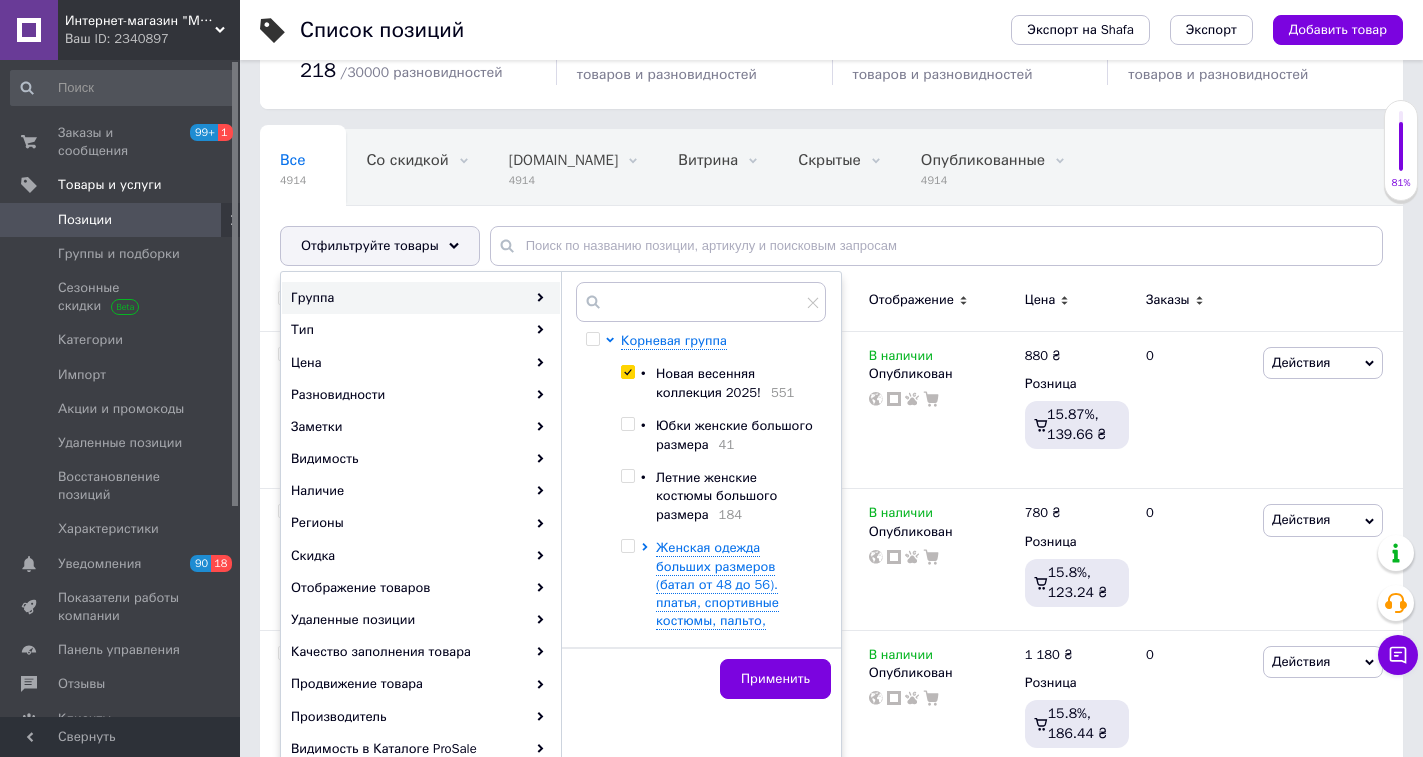 checkbox on "true" 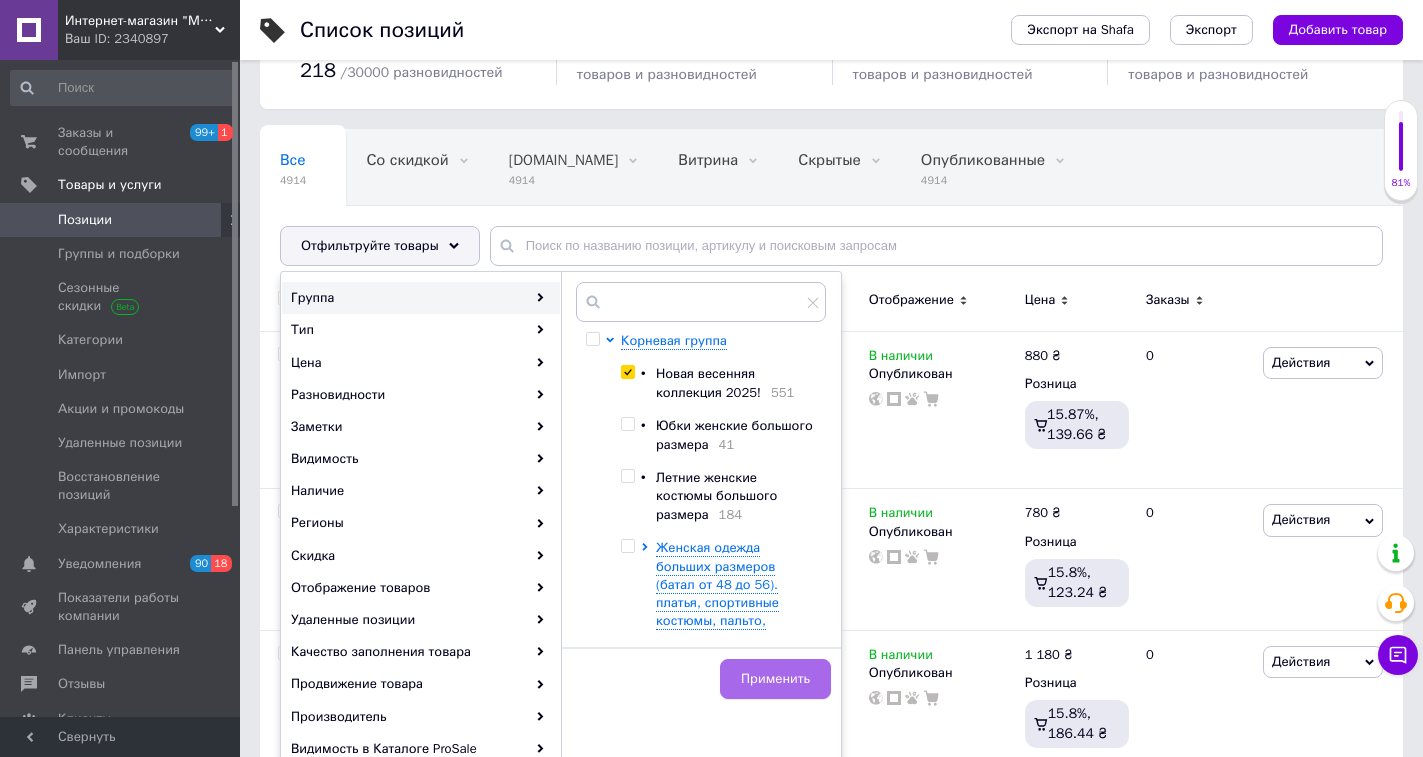 click on "Применить" at bounding box center (775, 679) 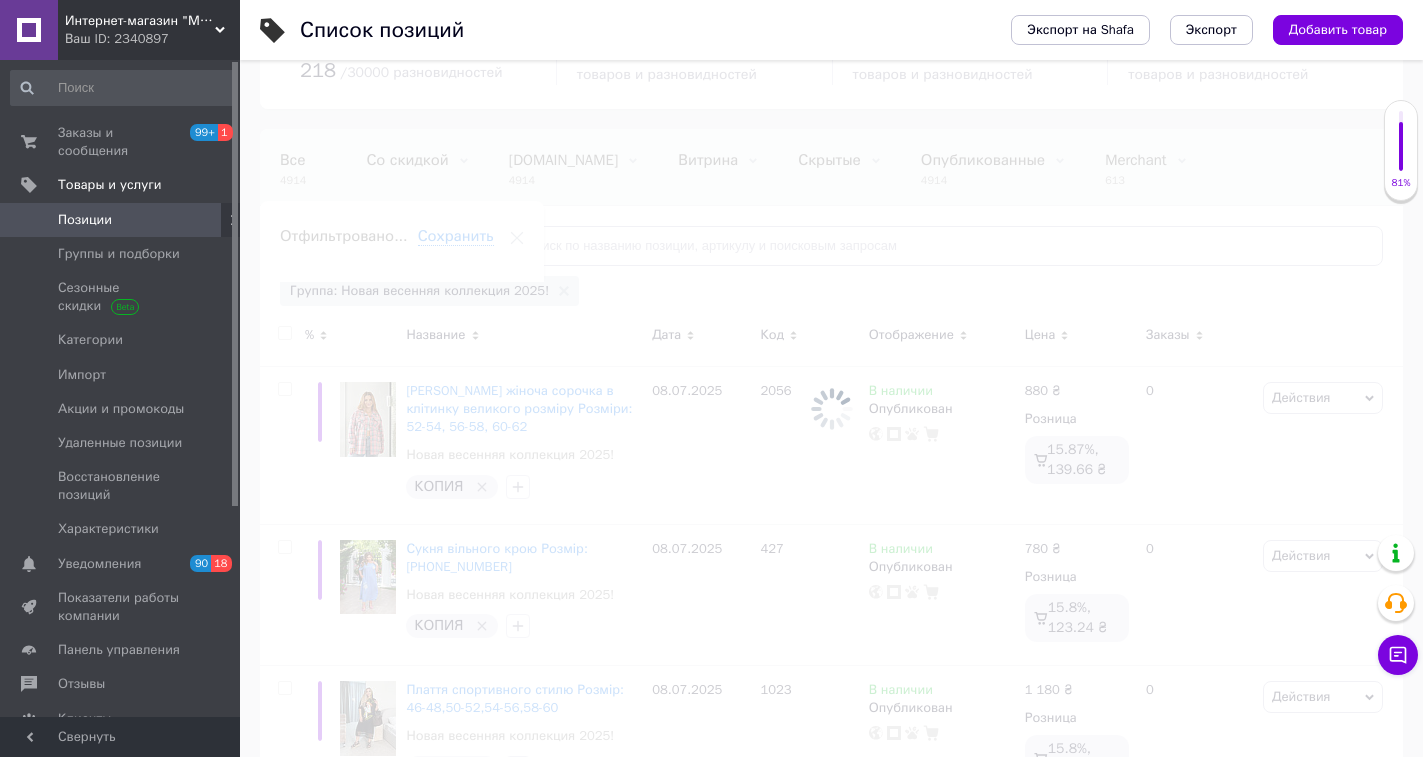 scroll, scrollTop: 0, scrollLeft: 178, axis: horizontal 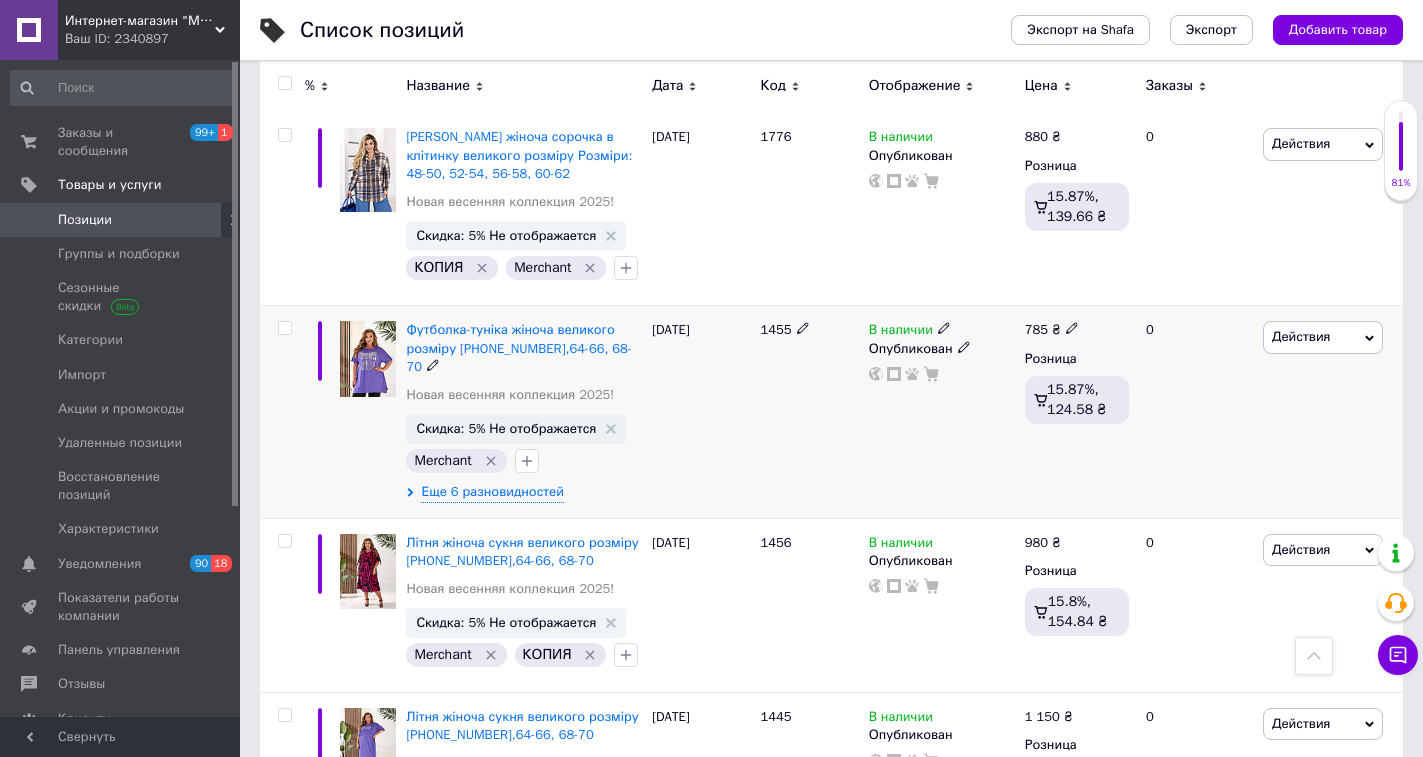 click on "Действия" at bounding box center (1323, 337) 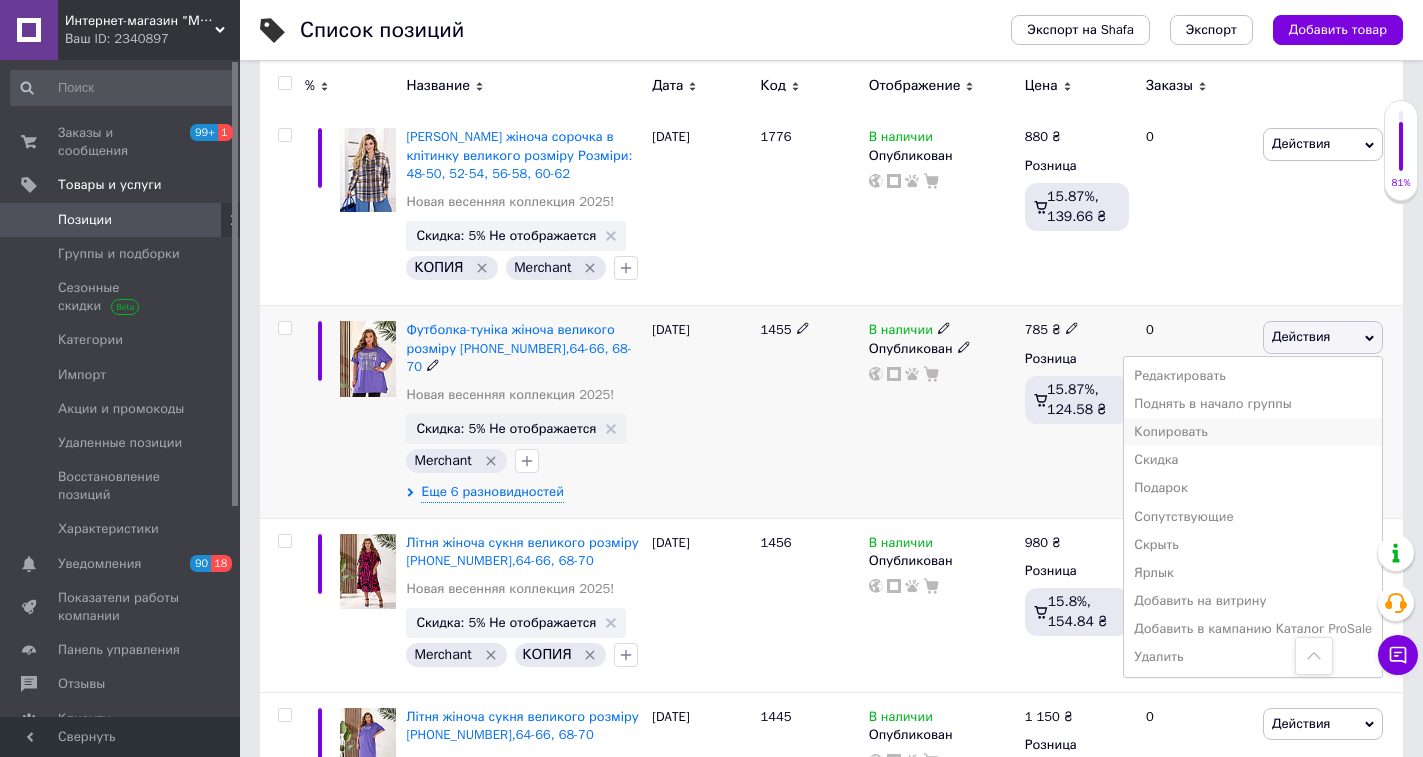 click on "Копировать" at bounding box center (1253, 432) 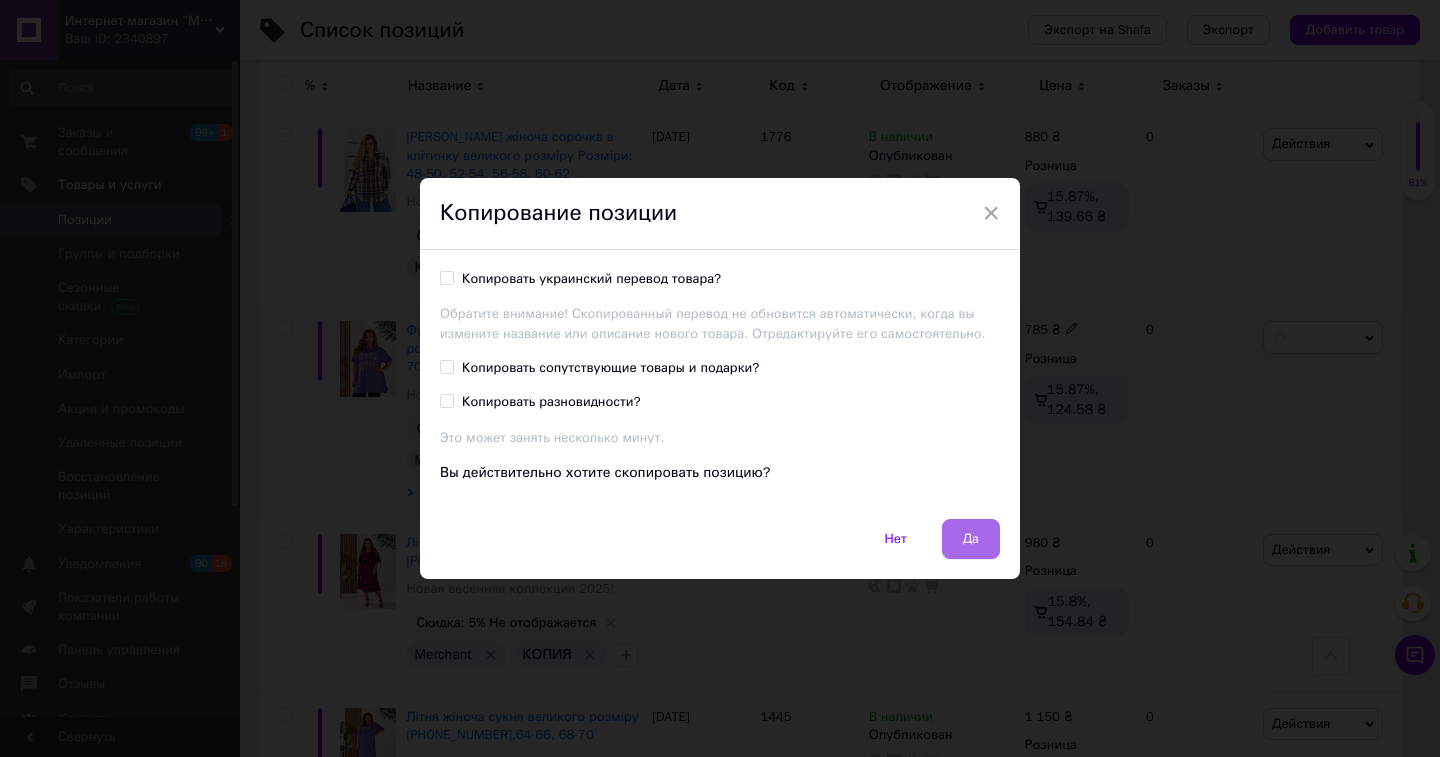 click on "Да" at bounding box center (971, 539) 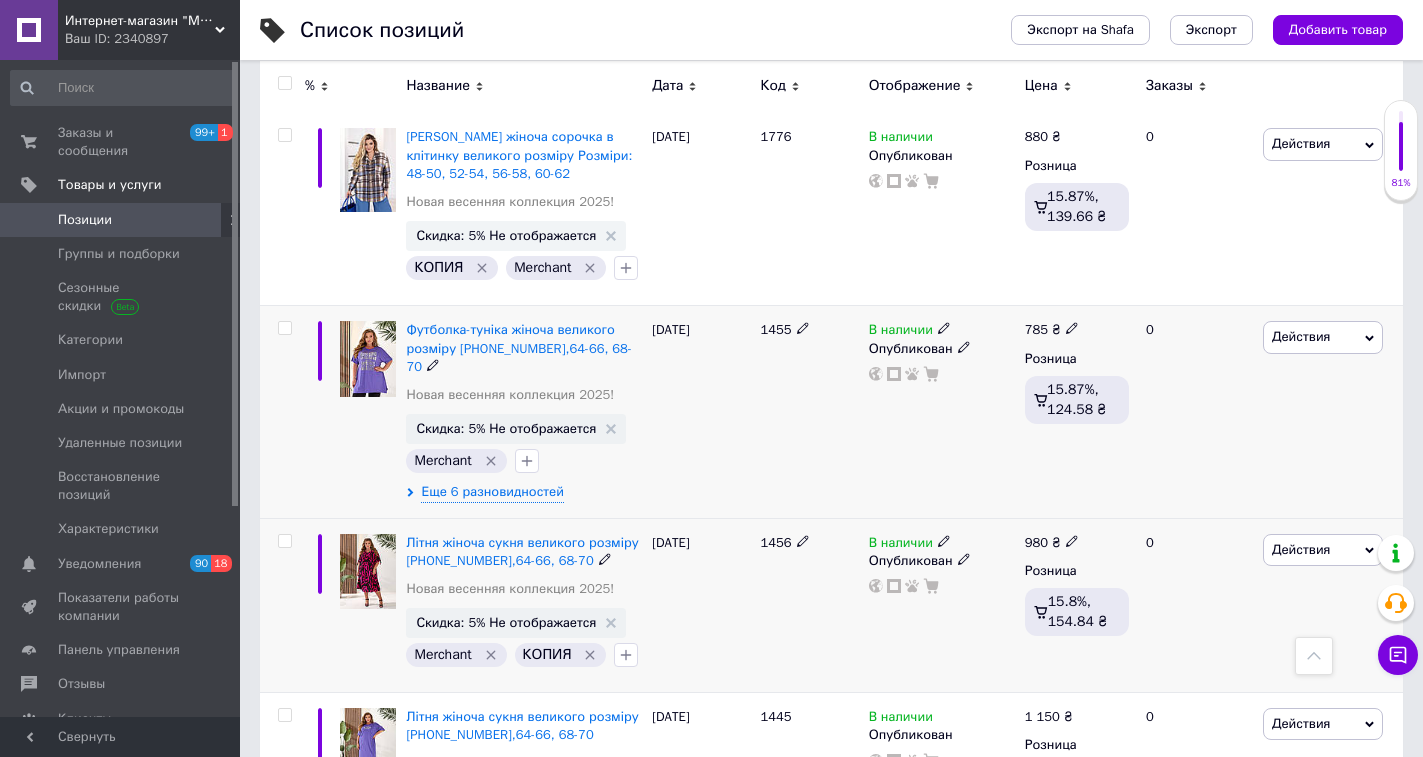 scroll, scrollTop: 0, scrollLeft: 178, axis: horizontal 